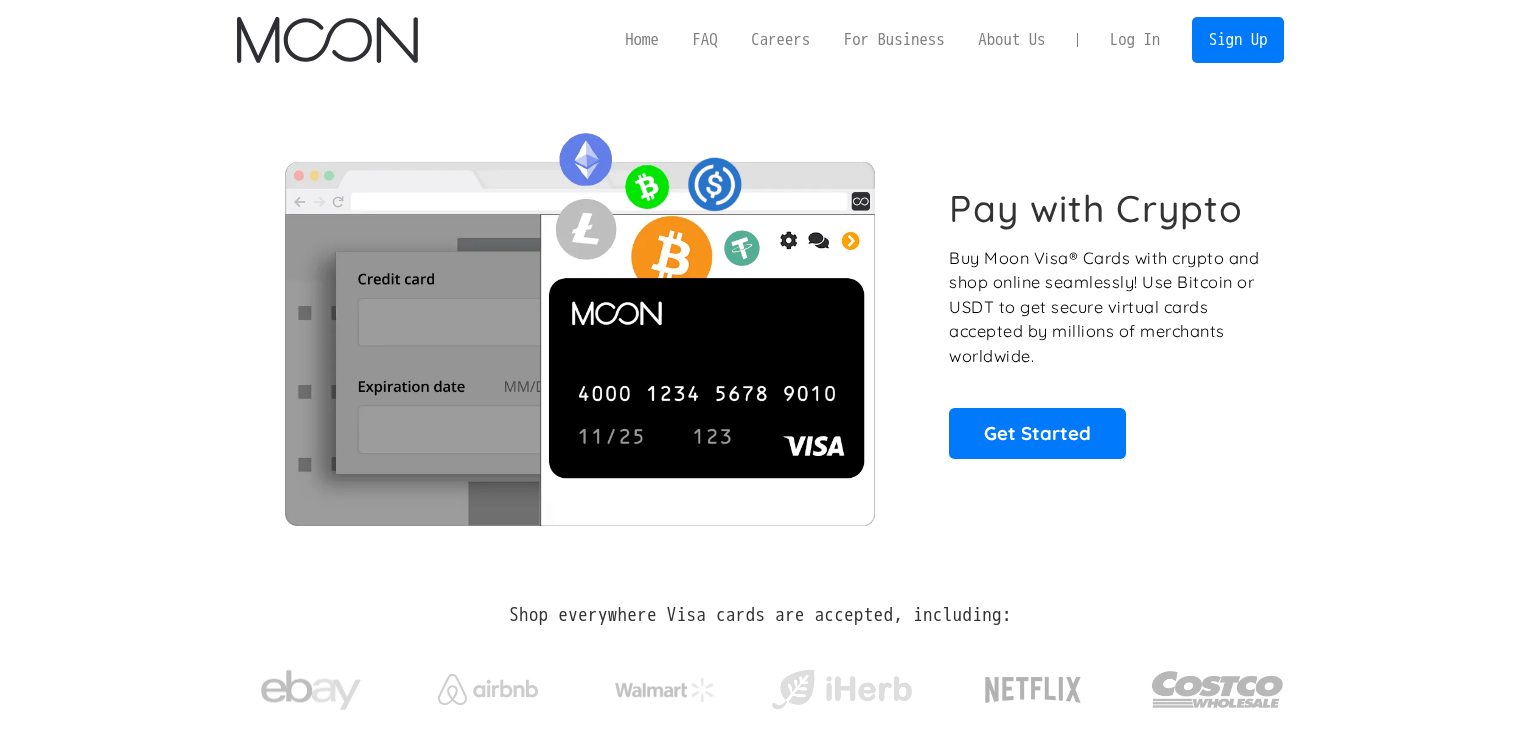 scroll, scrollTop: 0, scrollLeft: 0, axis: both 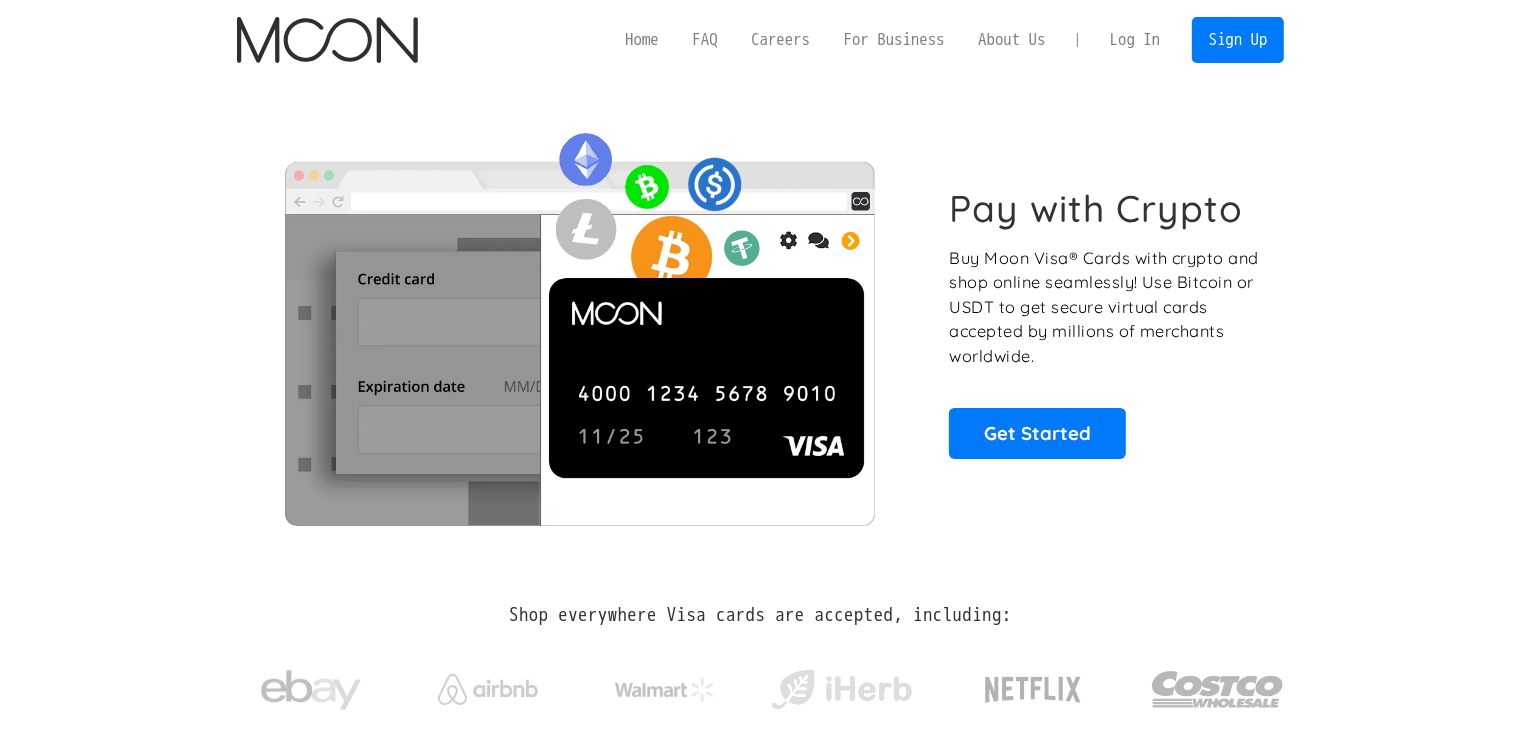 click on "Log In" at bounding box center (1135, 40) 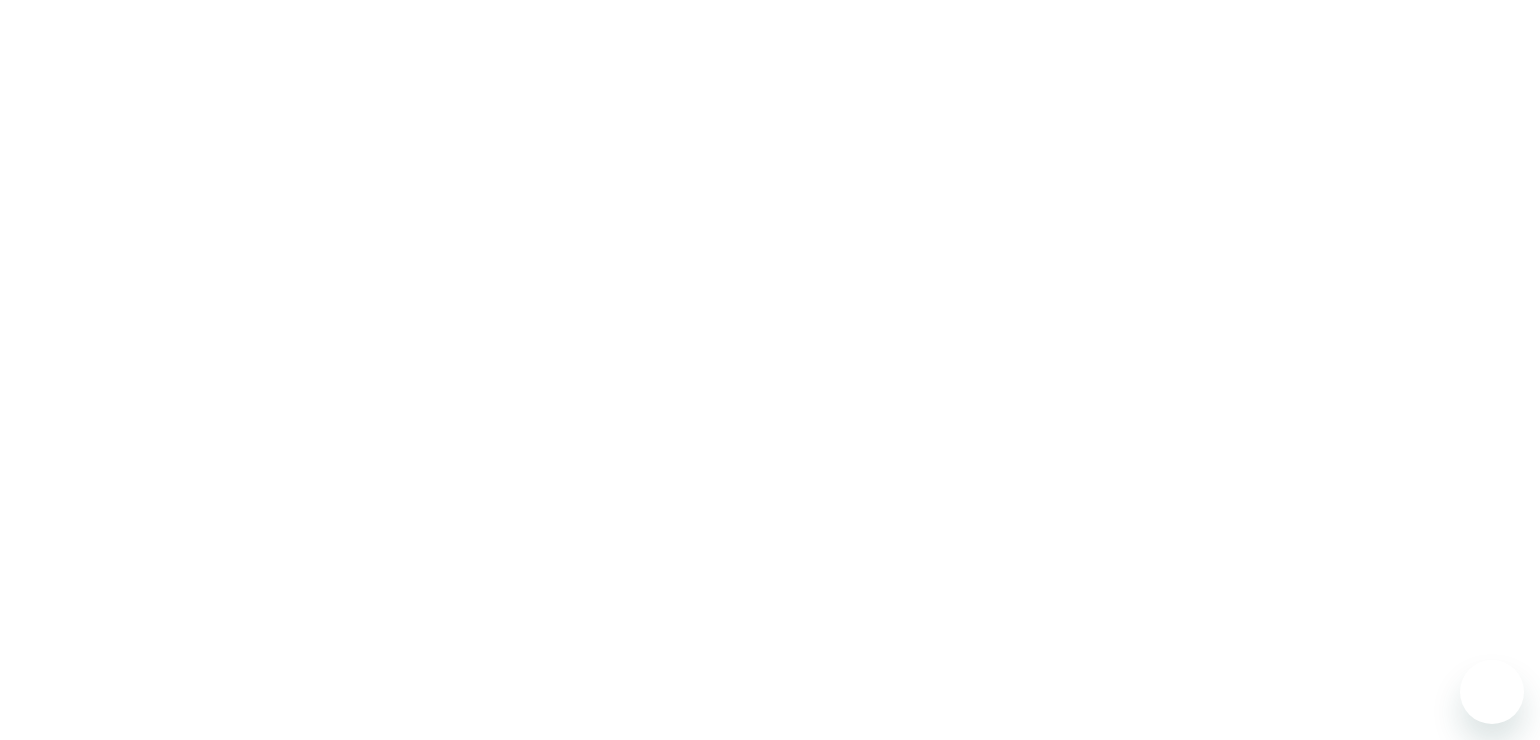 scroll, scrollTop: 0, scrollLeft: 0, axis: both 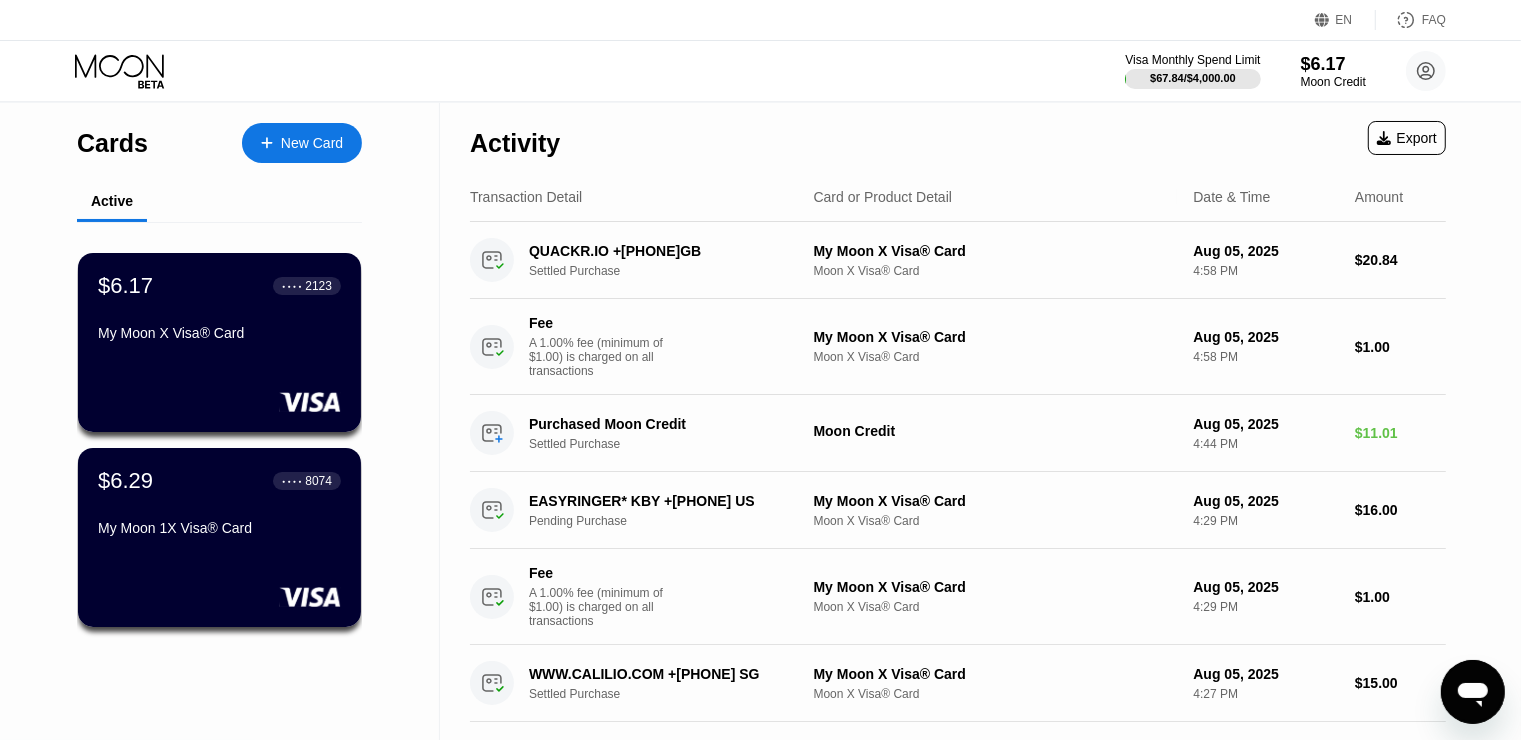 click on "Visa Monthly Spend Limit $67.84 / $4,000.00 $6.17 Moon Credit [FIRST] [USERNAME]  Home Settings Support Careers About Us Log out Privacy policy Terms" at bounding box center (760, 71) 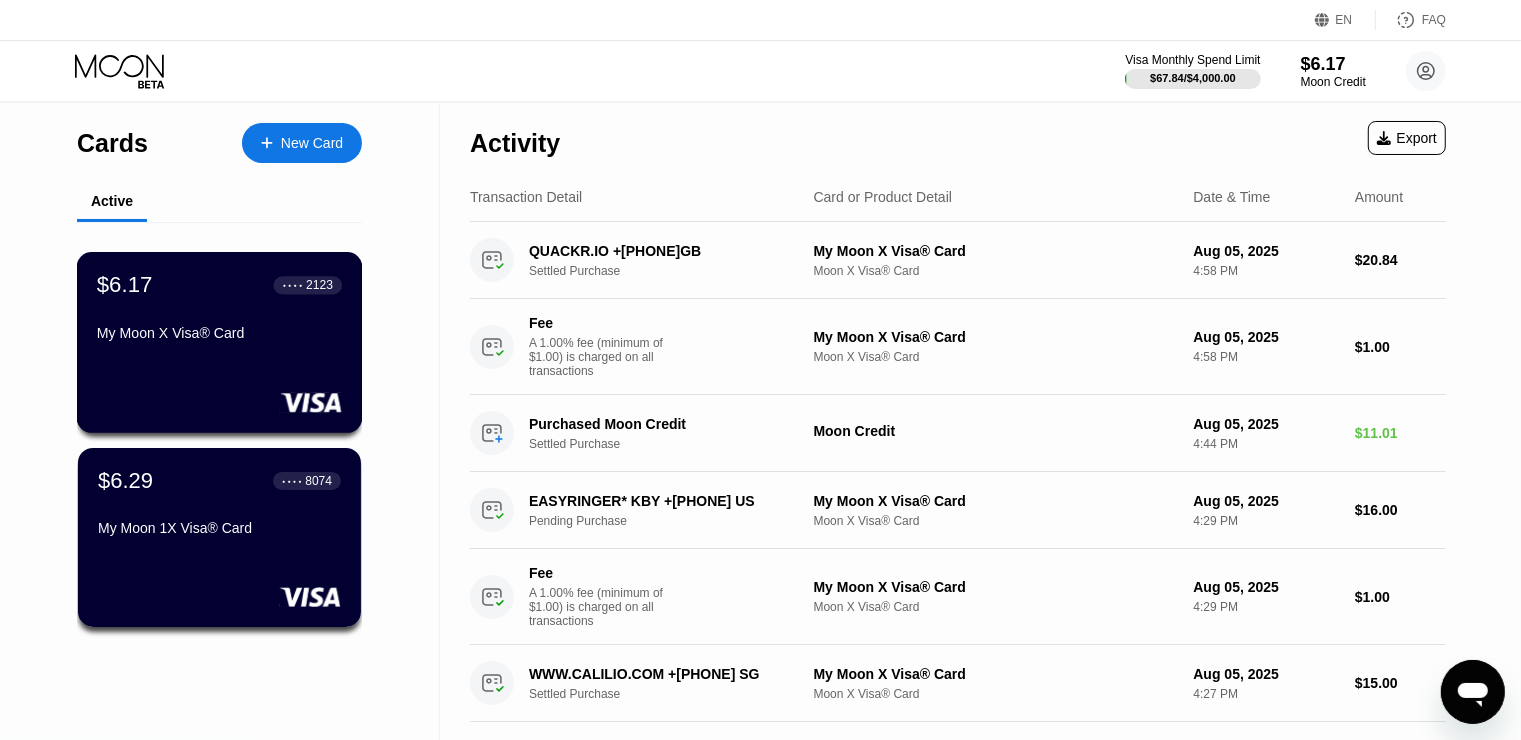 click on "$6.17 ● ● ● ● 2123 My Moon X Visa® Card" at bounding box center (219, 310) 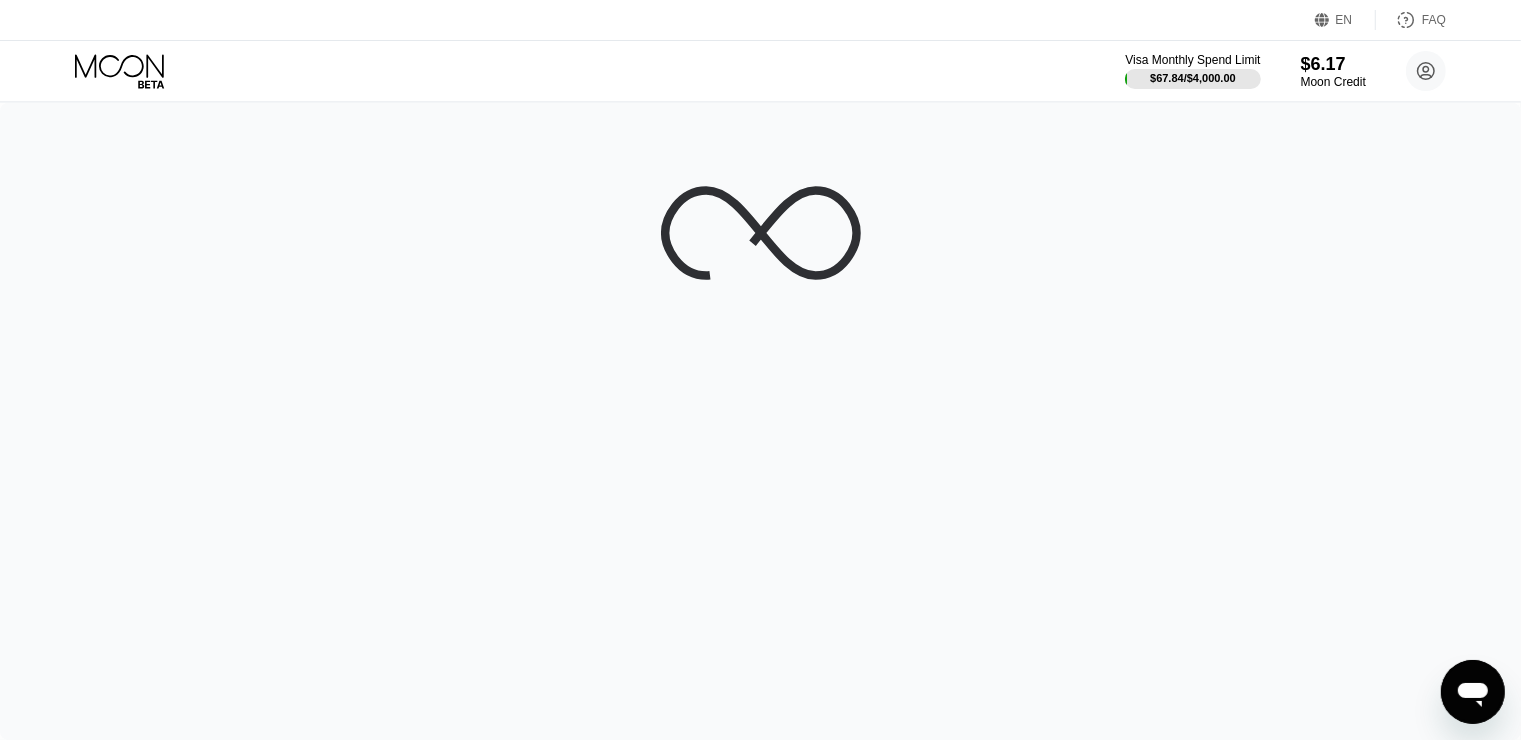 click on "Visa Monthly Spend Limit $67.84 / $4,000.00 $6.17 Moon Credit vernon vernon1001@proton.me  Home Settings Support Careers About Us Log out Privacy policy Terms" at bounding box center [760, 71] 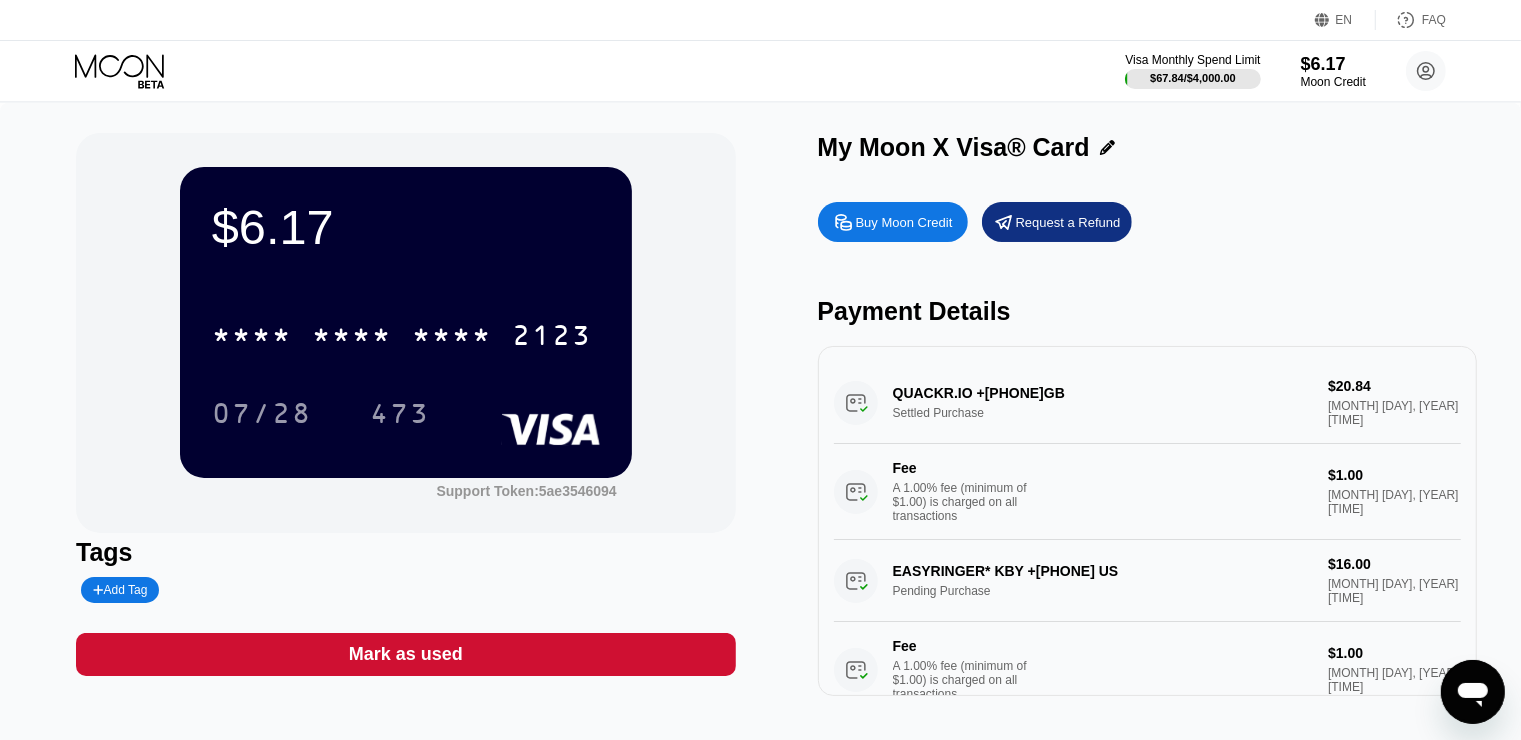 click on "Buy Moon Credit" at bounding box center (904, 222) 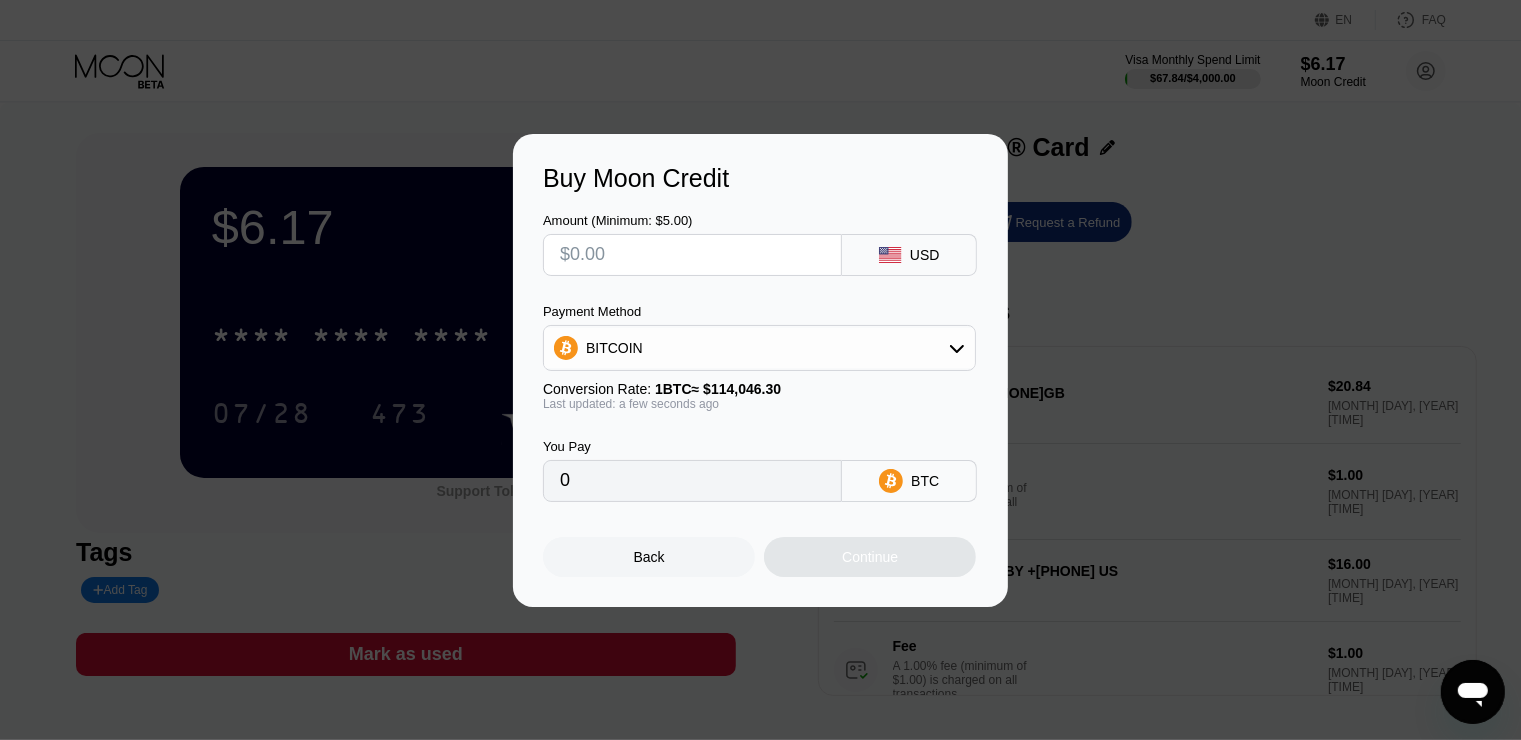 click at bounding box center (692, 255) 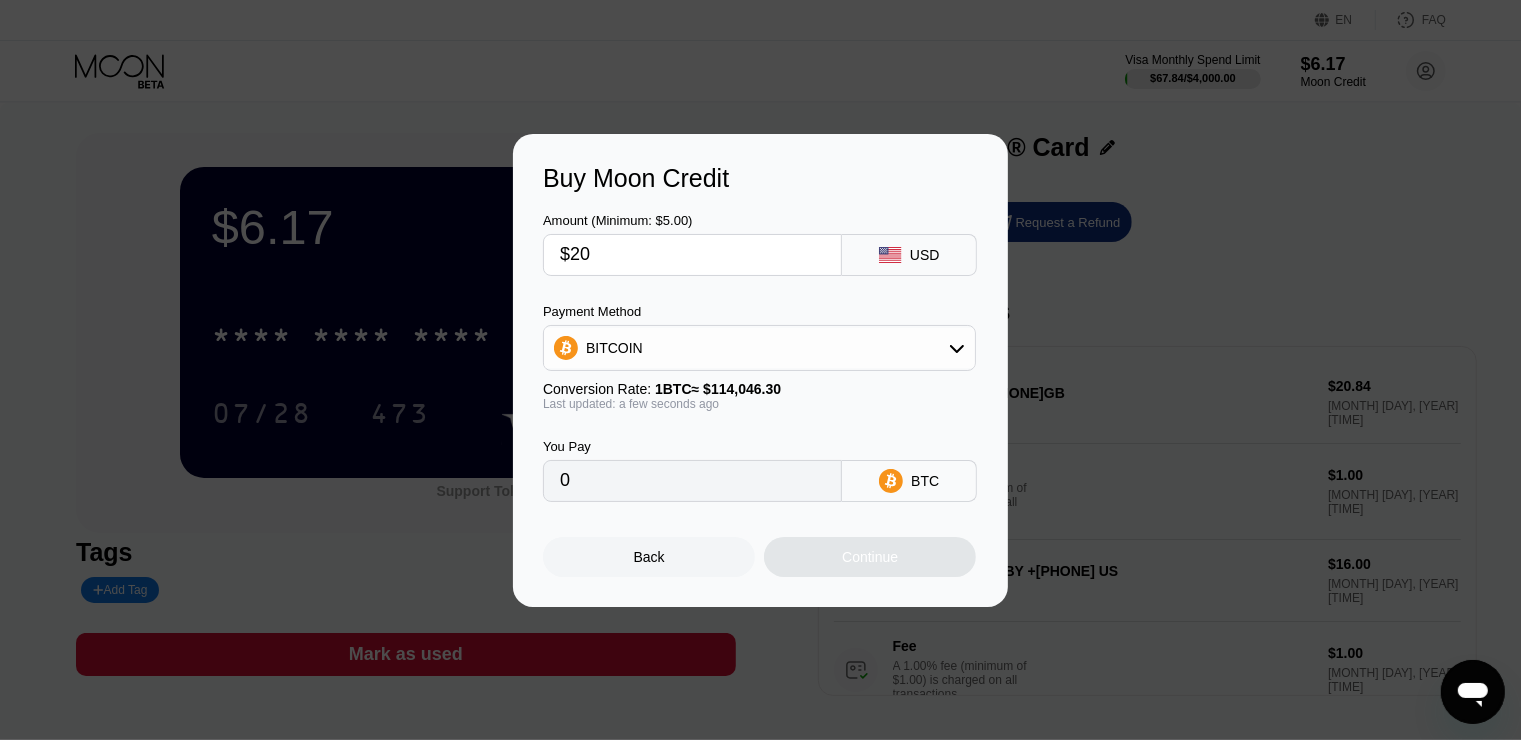 type on "$200" 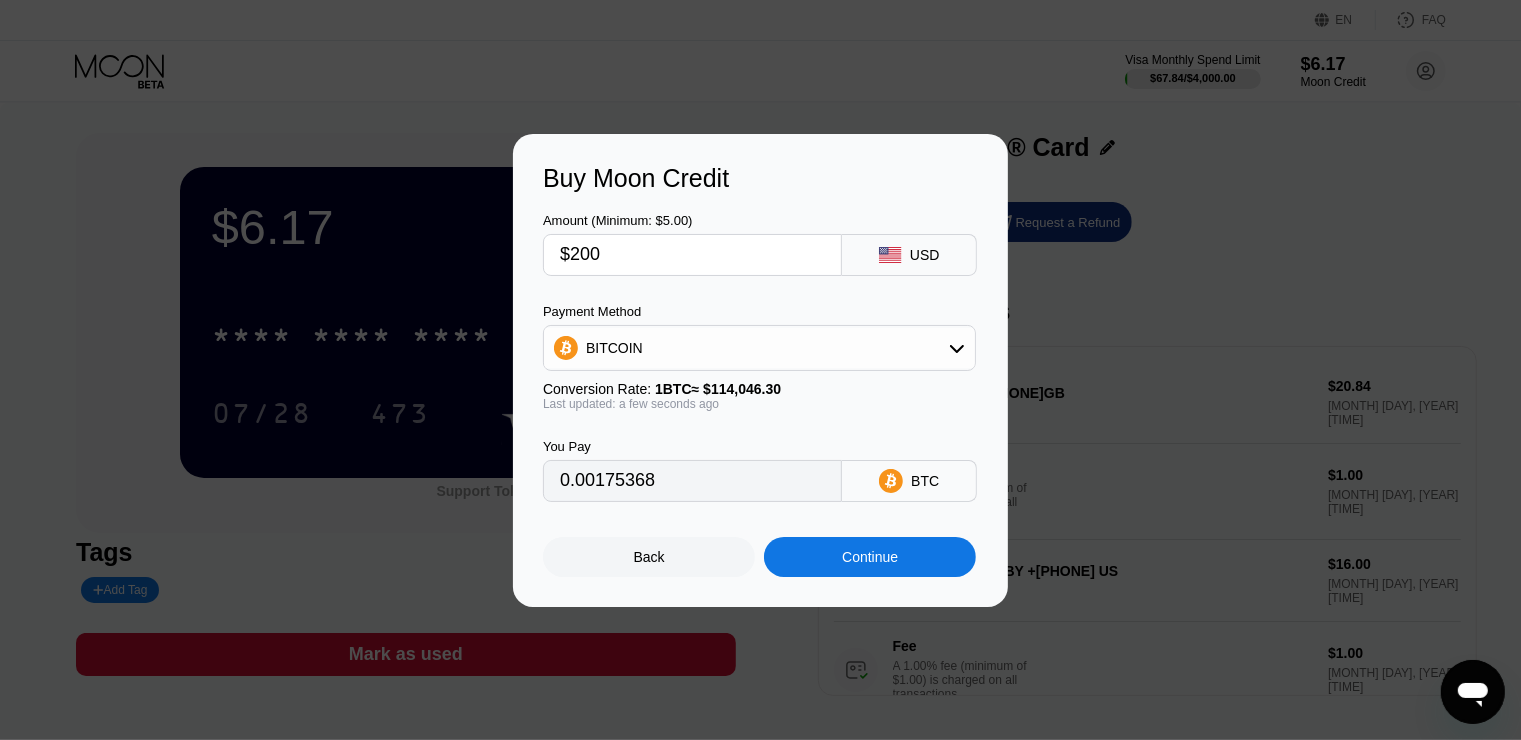 type on "0.00175368" 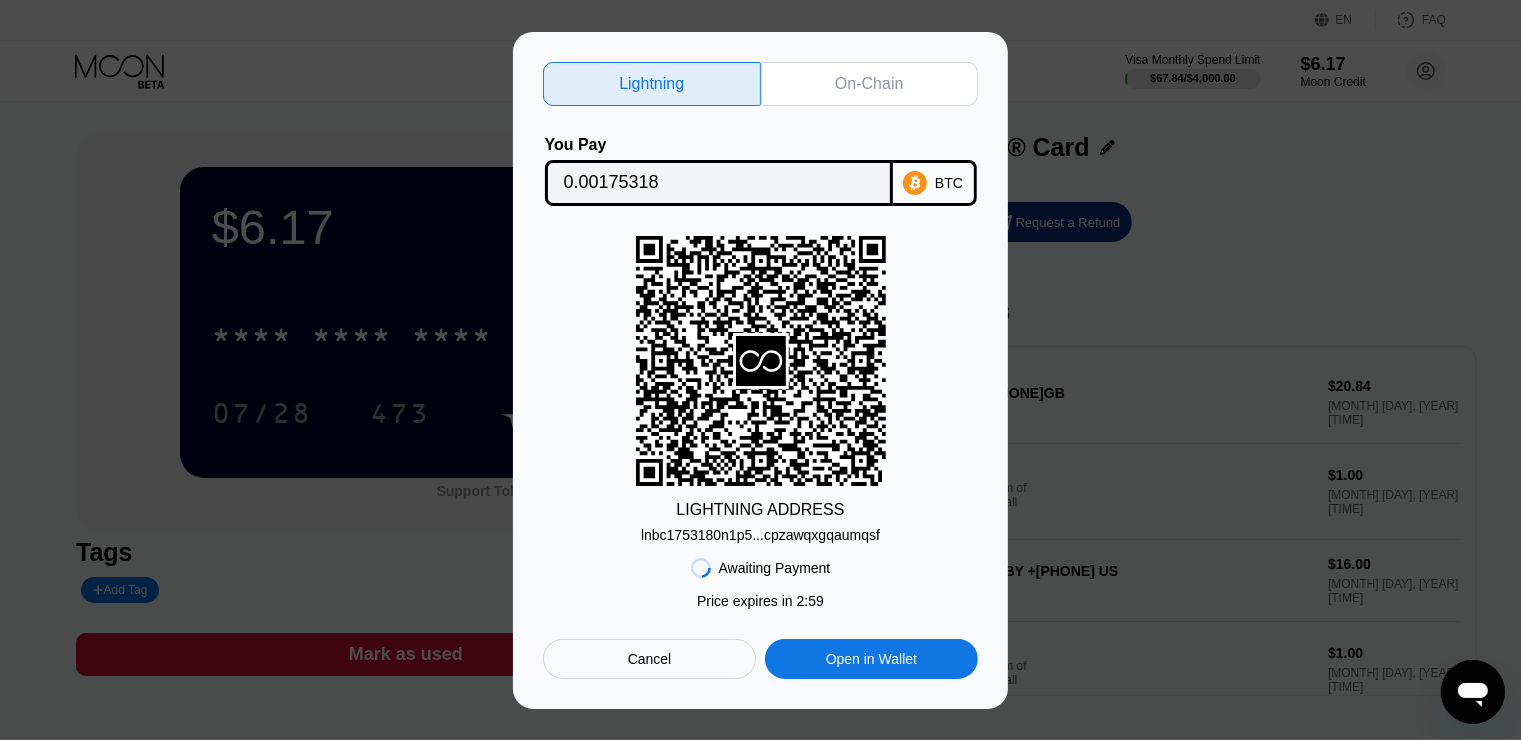 click on "On-Chain" at bounding box center (869, 84) 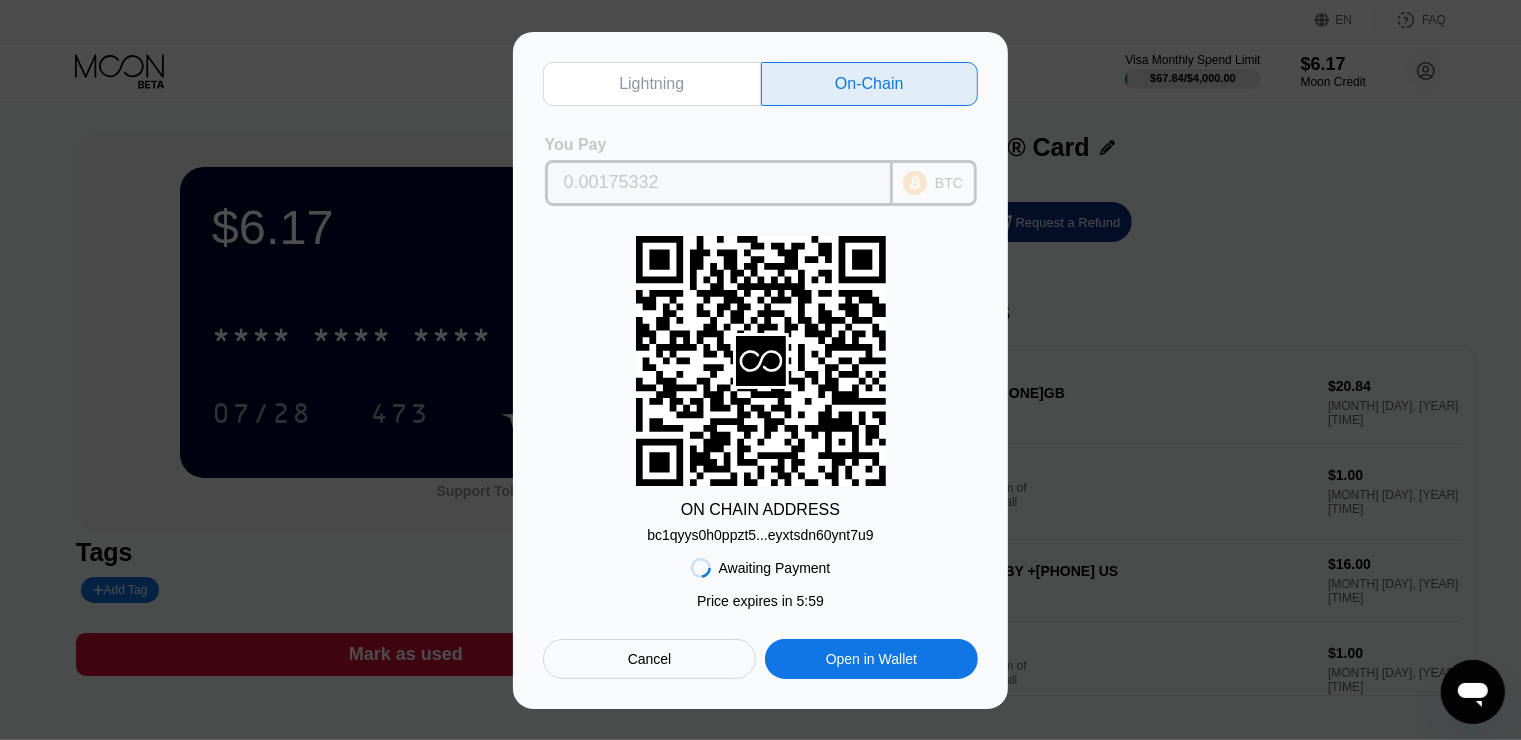 click 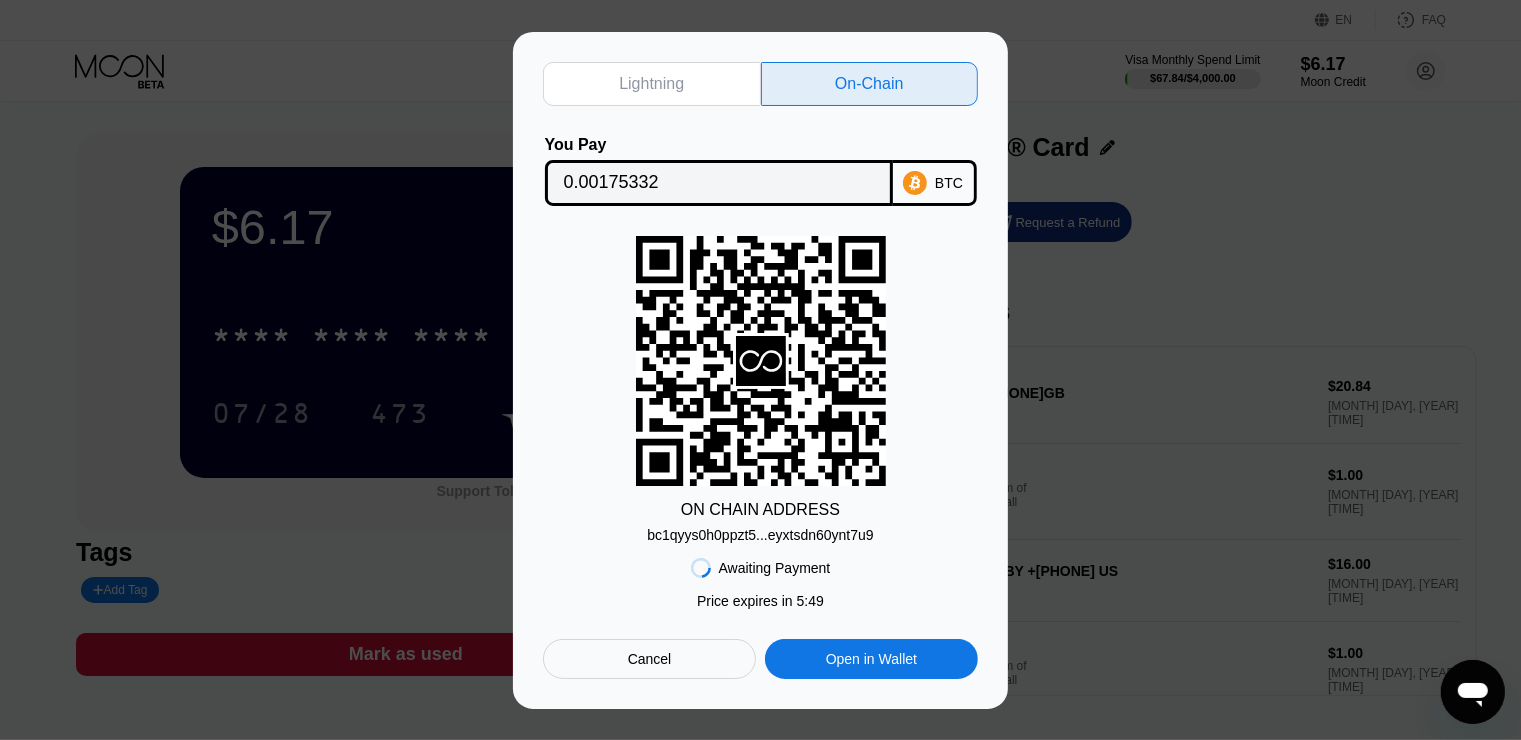 click on "bc1qyys0h0ppzt5...eyxtsdn60ynt7u9" at bounding box center (760, 535) 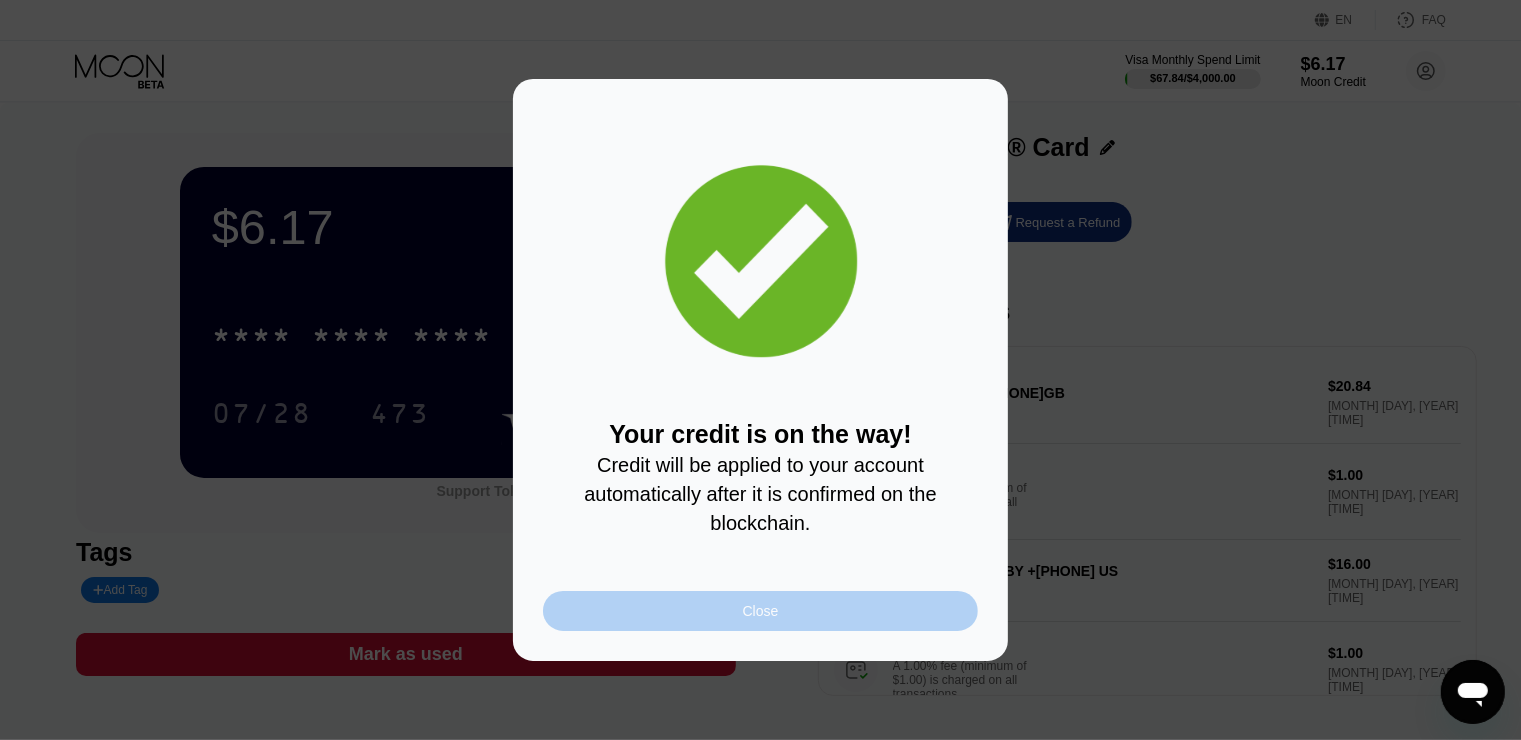 click on "Close" at bounding box center [760, 611] 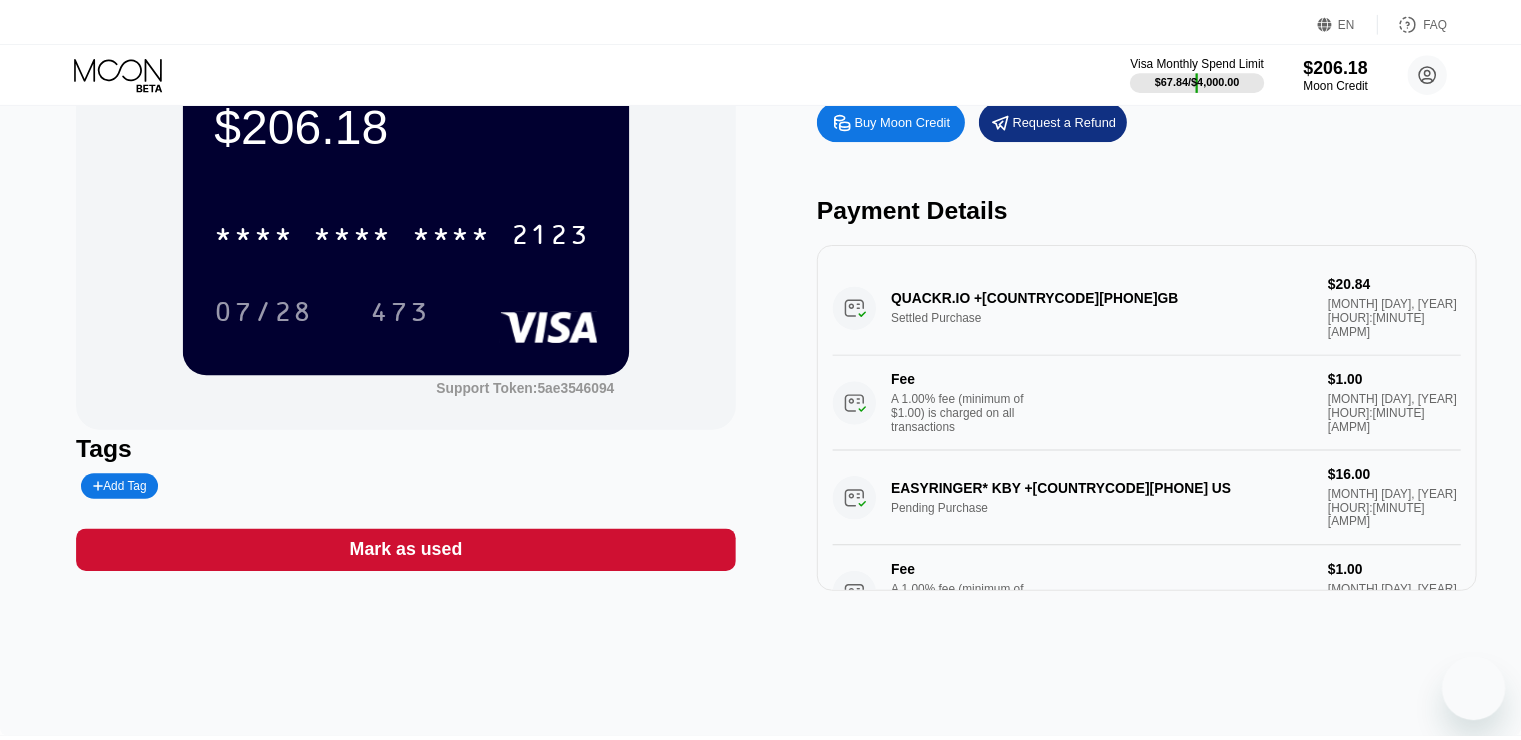 scroll, scrollTop: 0, scrollLeft: 0, axis: both 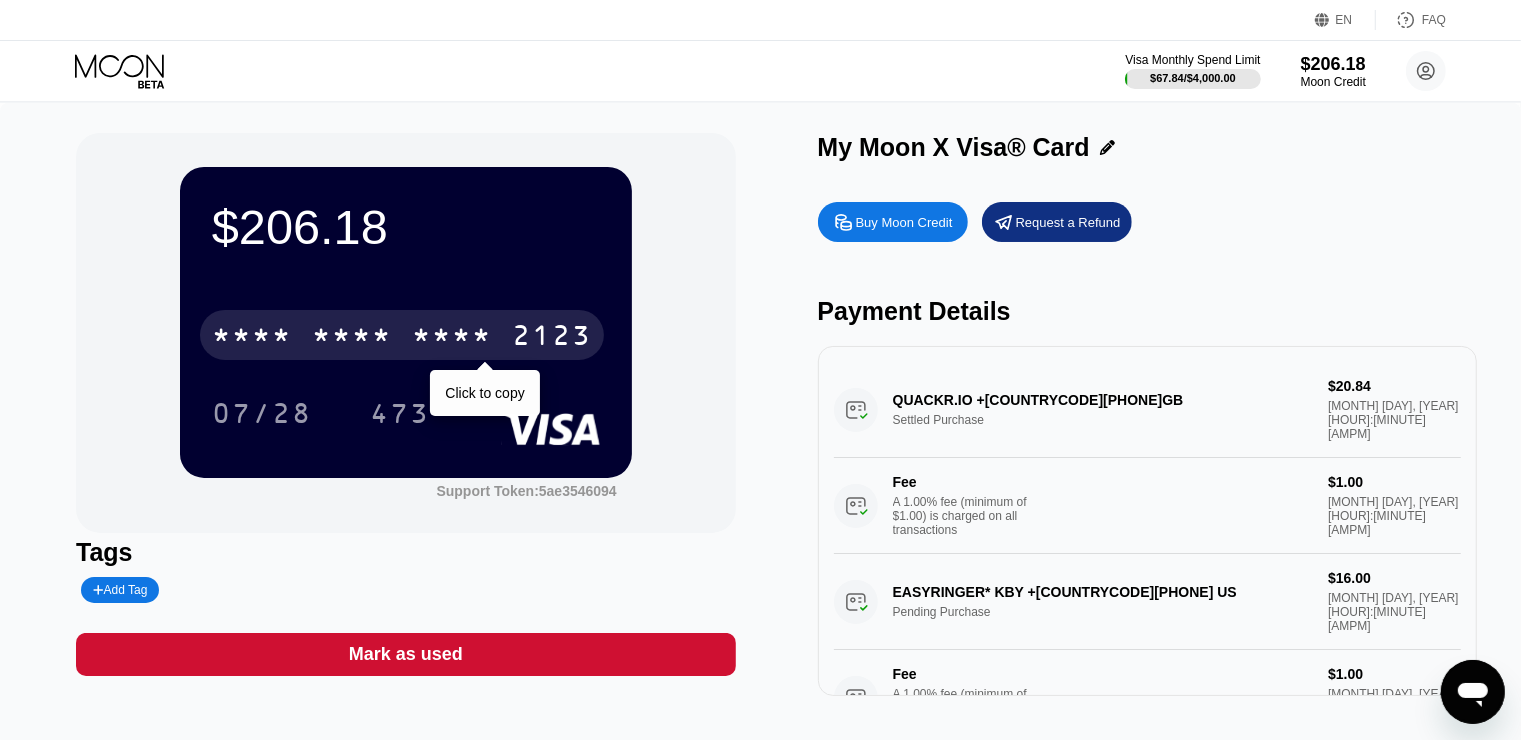 click on "* * * *" at bounding box center [352, 338] 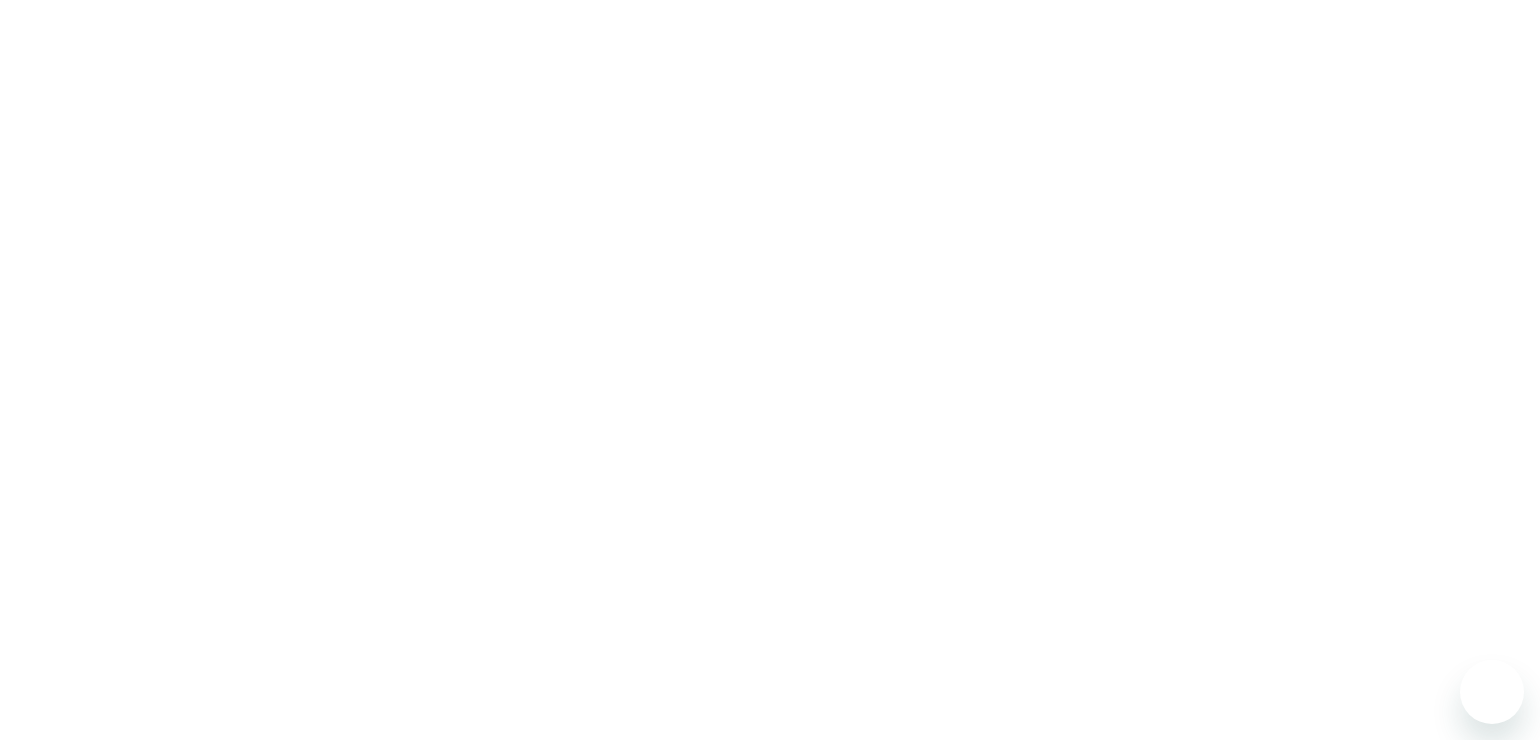 scroll, scrollTop: 0, scrollLeft: 0, axis: both 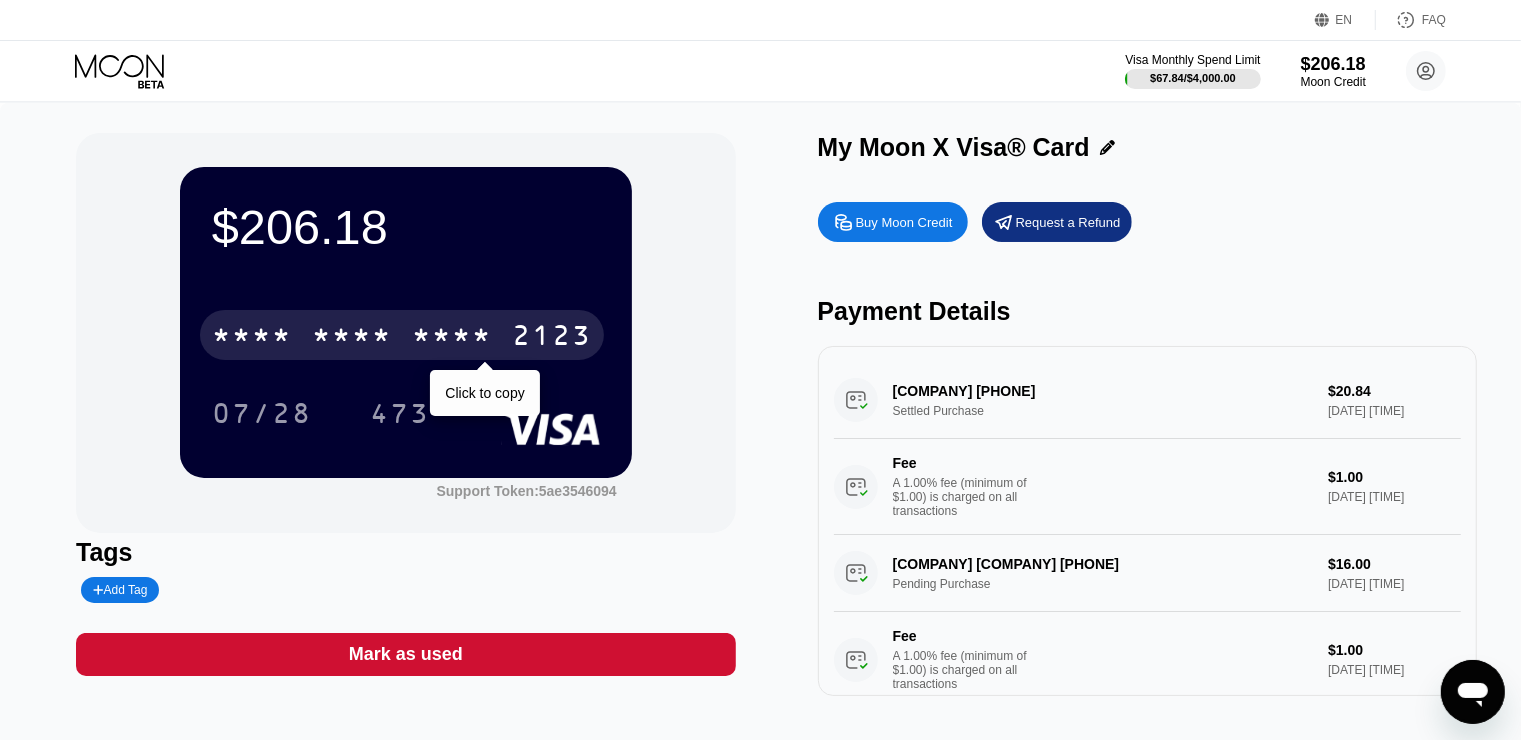 click on "* * * *" at bounding box center [352, 338] 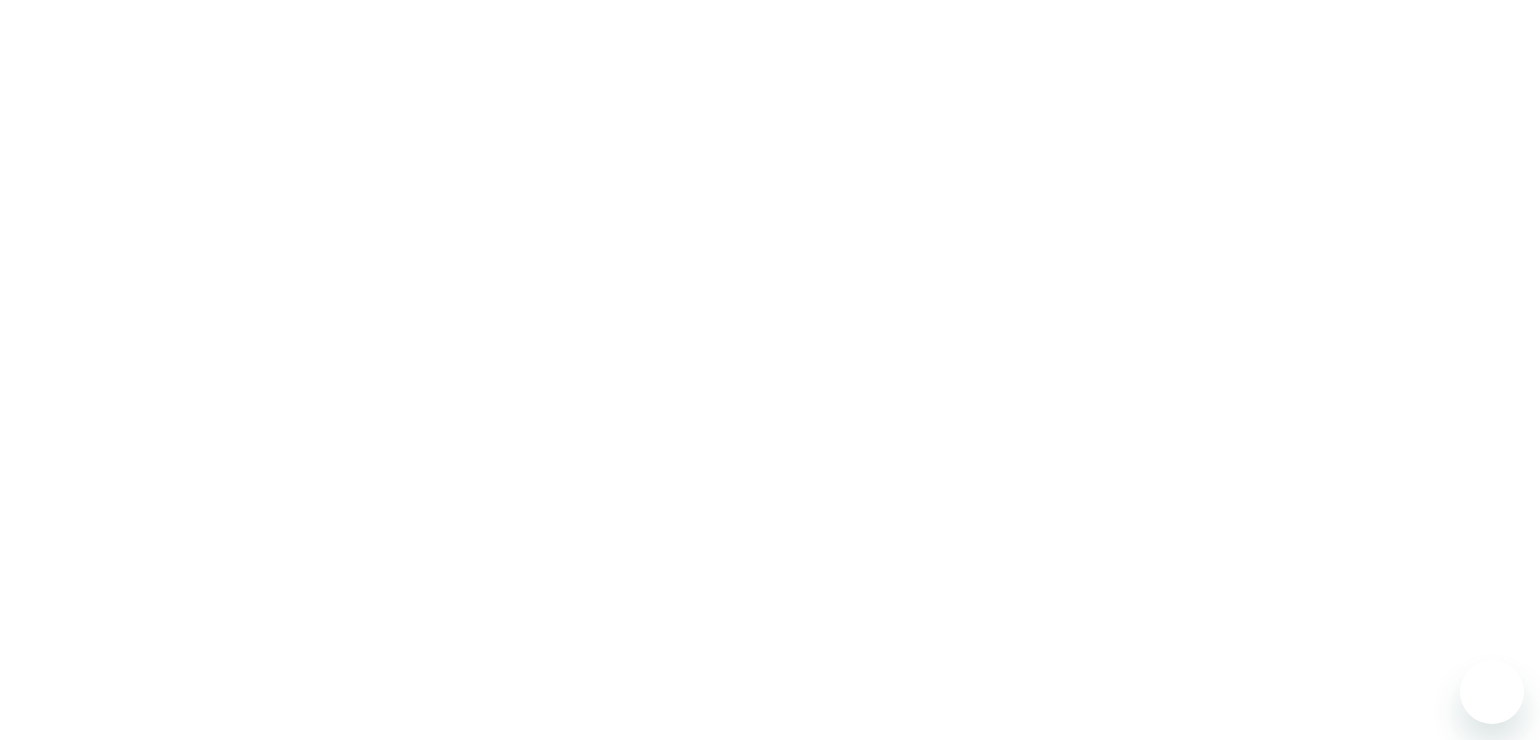 scroll, scrollTop: 0, scrollLeft: 0, axis: both 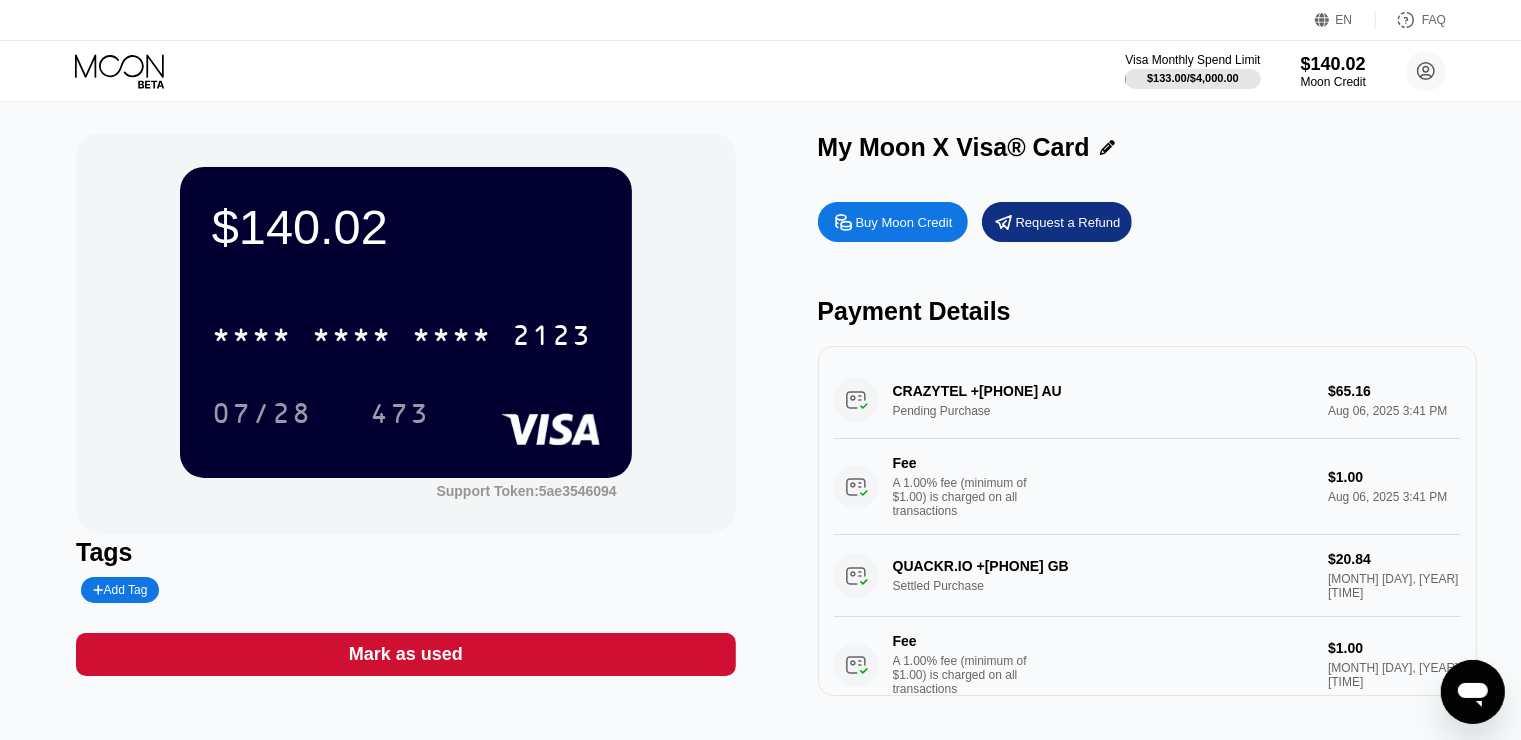 click on "Visa Monthly Spend Limit $133.00 / $4,000.00 $140.02 Moon Credit [NAME] [EMAIL]  Home Settings Support Careers About Us Log out Privacy policy Terms" at bounding box center (760, 71) 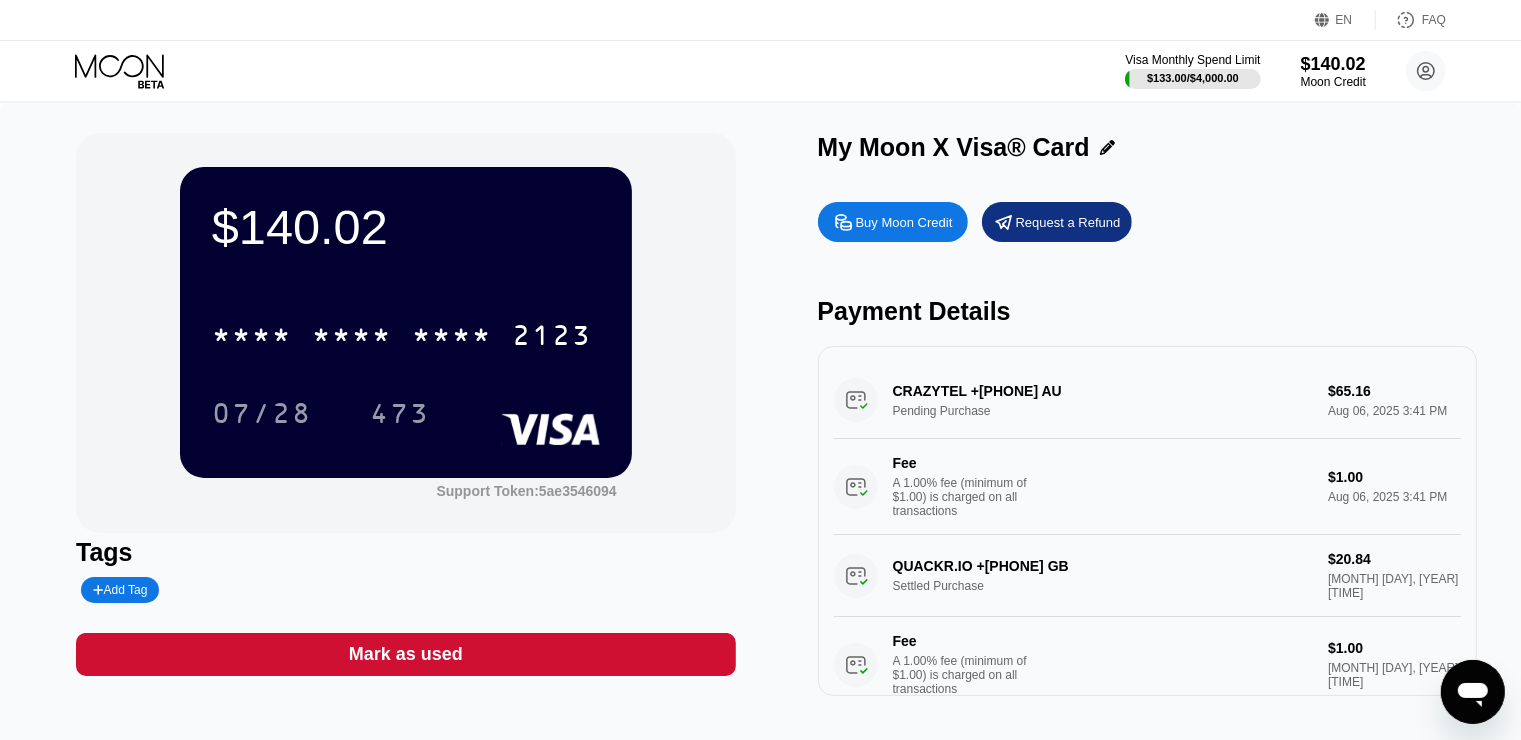 click on "Visa Monthly Spend Limit $133.00 / $4,000.00 $140.02 Moon Credit [NAME] [EMAIL]  Home Settings Support Careers About Us Log out Privacy policy Terms" at bounding box center (760, 71) 